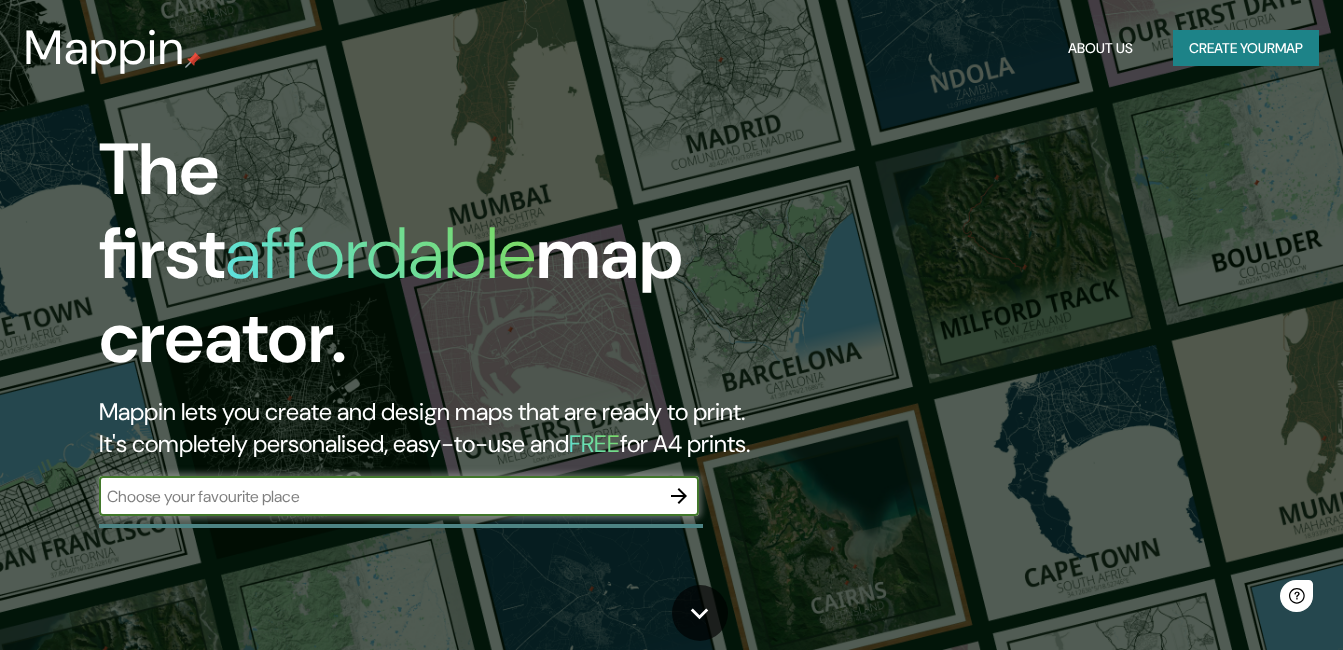 scroll, scrollTop: 0, scrollLeft: 0, axis: both 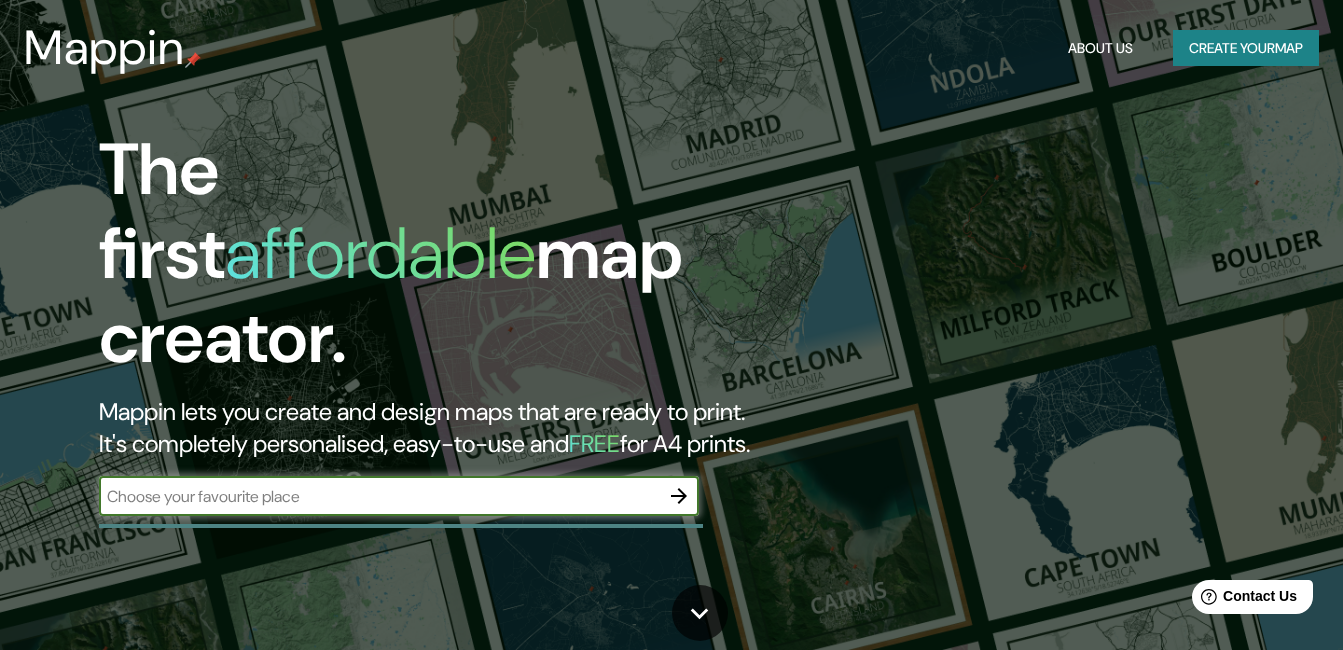 click on "Create your   map" at bounding box center (1246, 48) 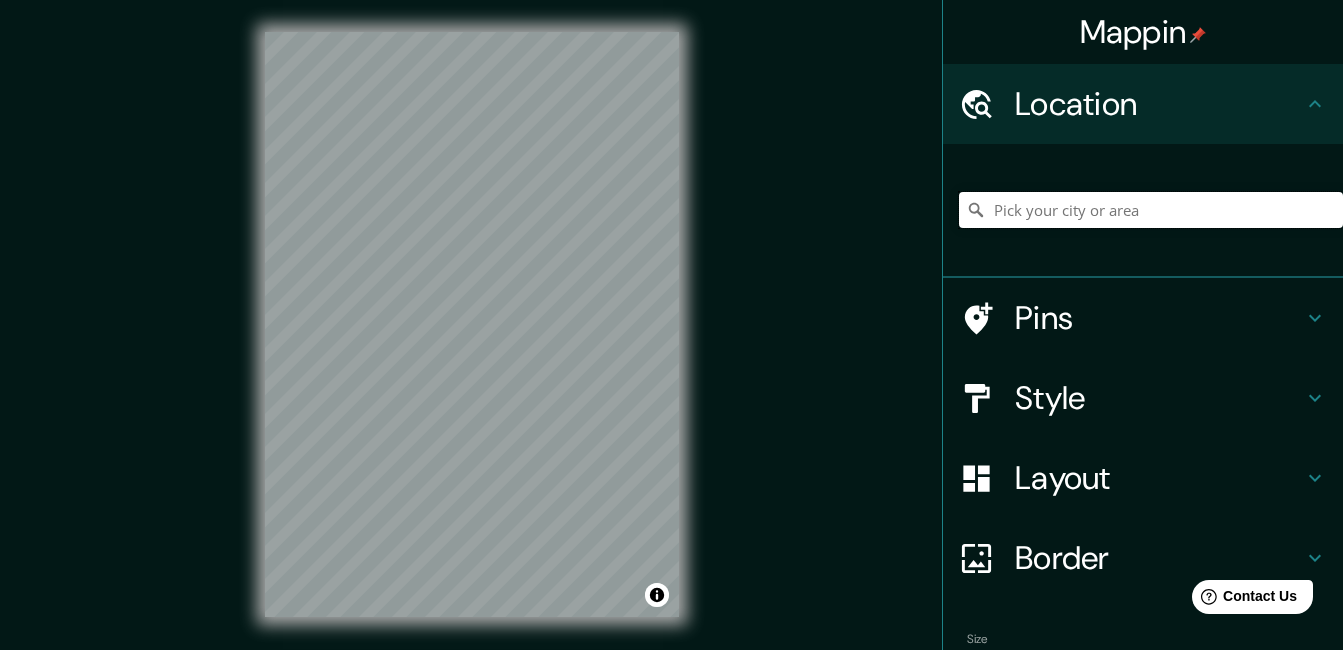 click at bounding box center [1151, 210] 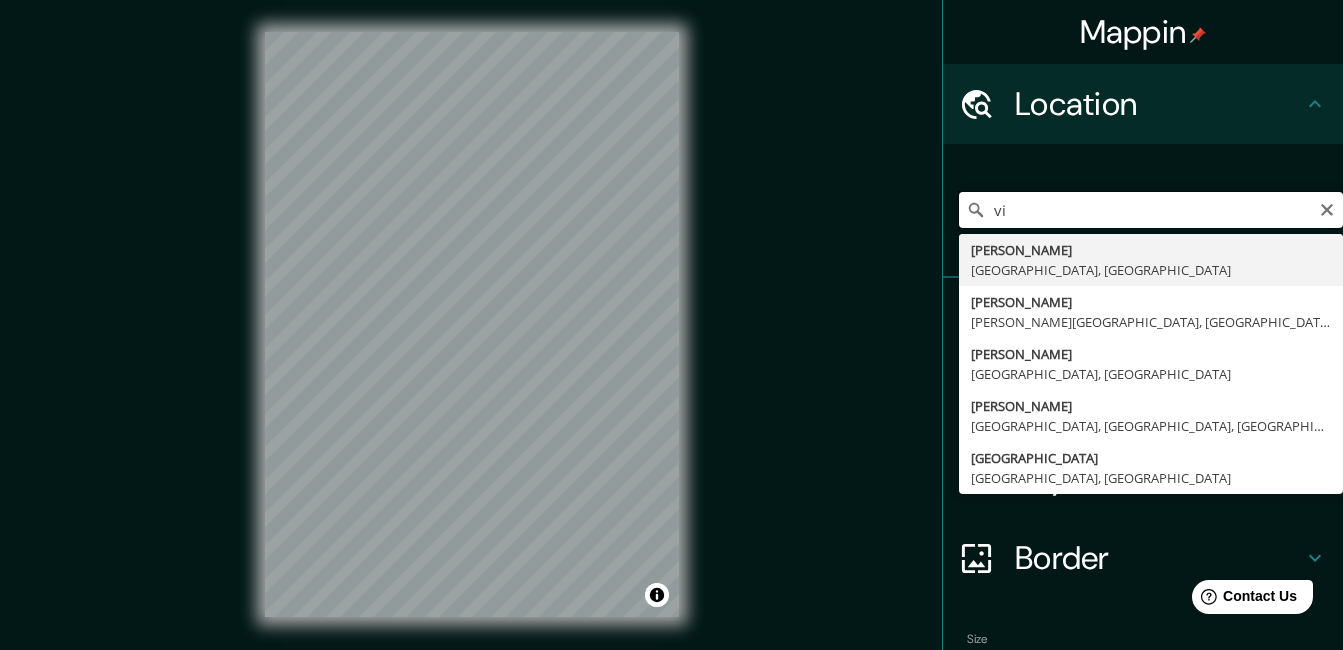 type on "v" 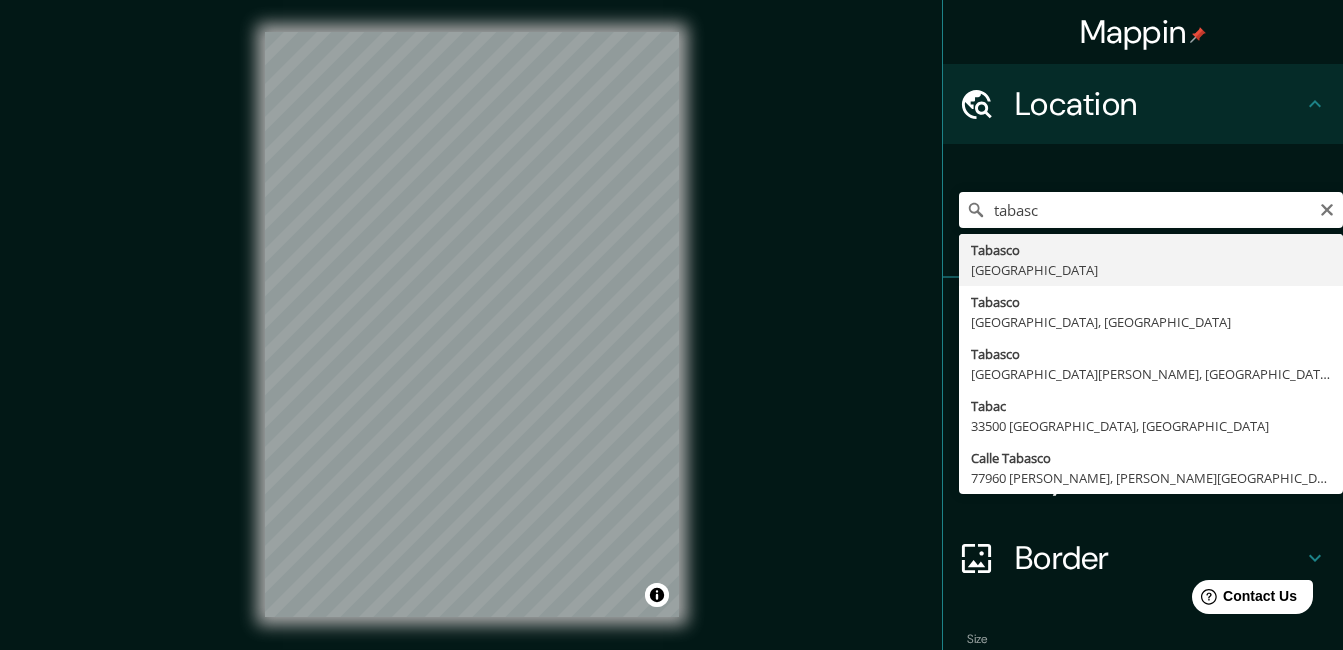 type on "Tabasco, México" 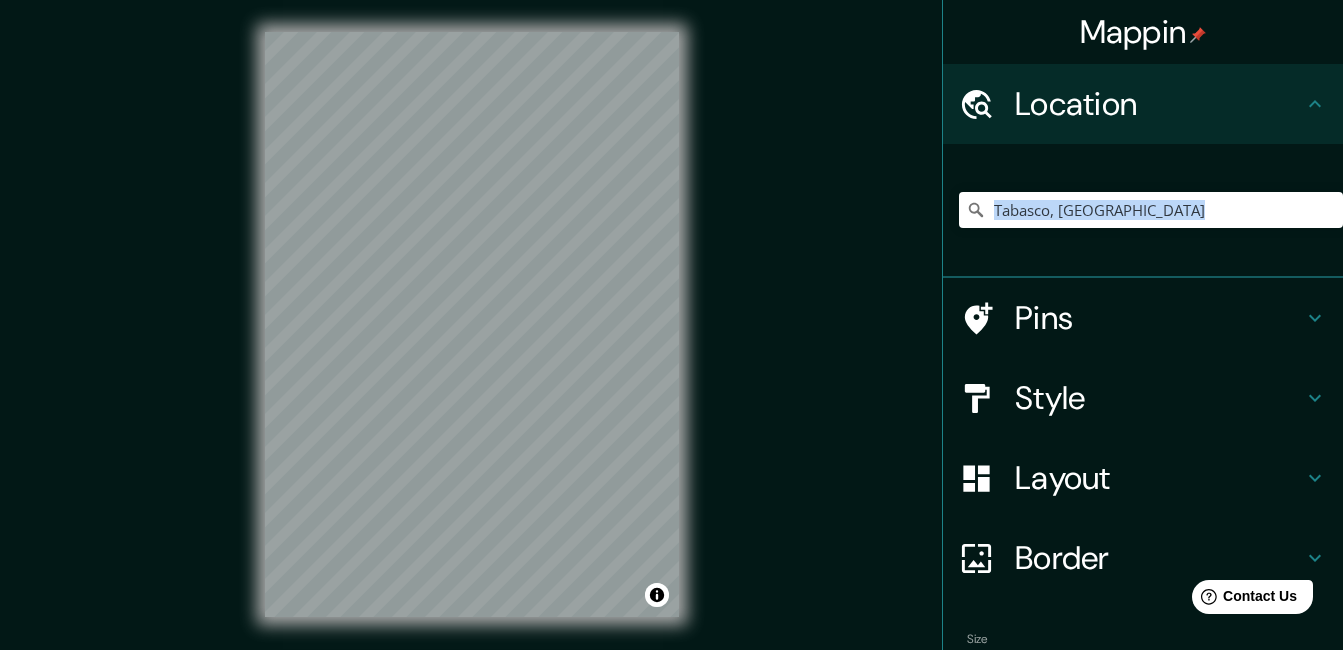 drag, startPoint x: 1131, startPoint y: 272, endPoint x: 1361, endPoint y: 462, distance: 298.32867 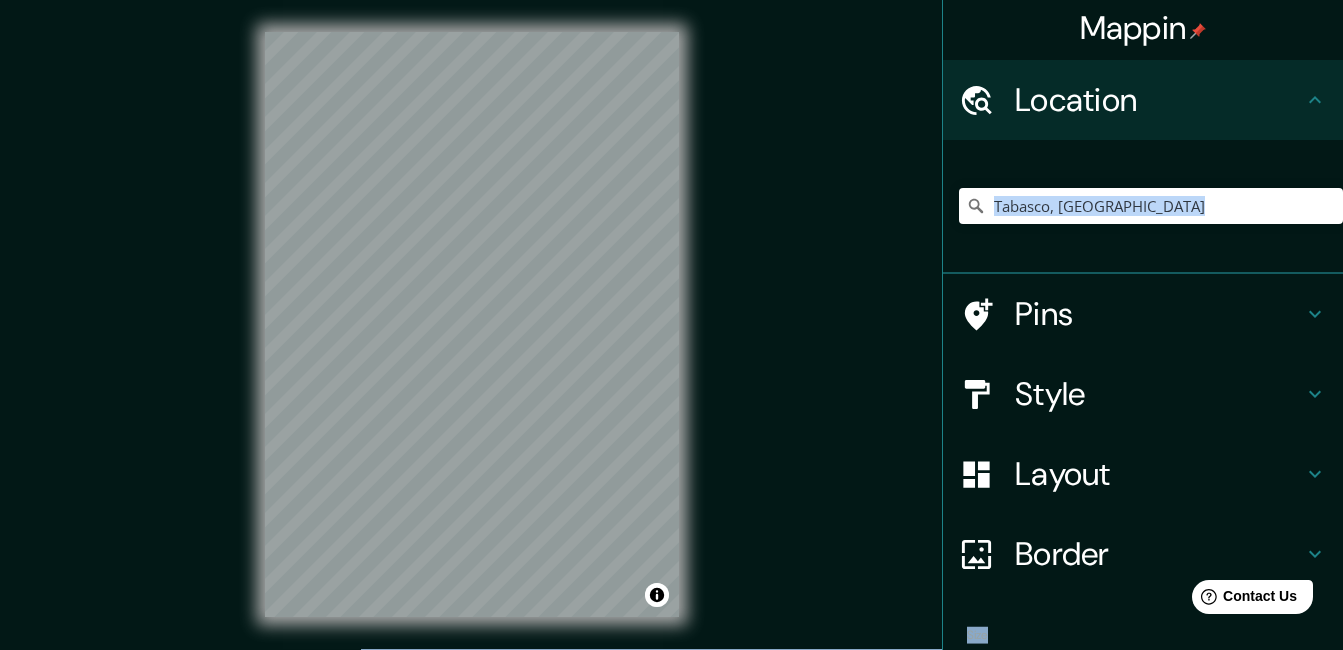 scroll, scrollTop: 5, scrollLeft: 0, axis: vertical 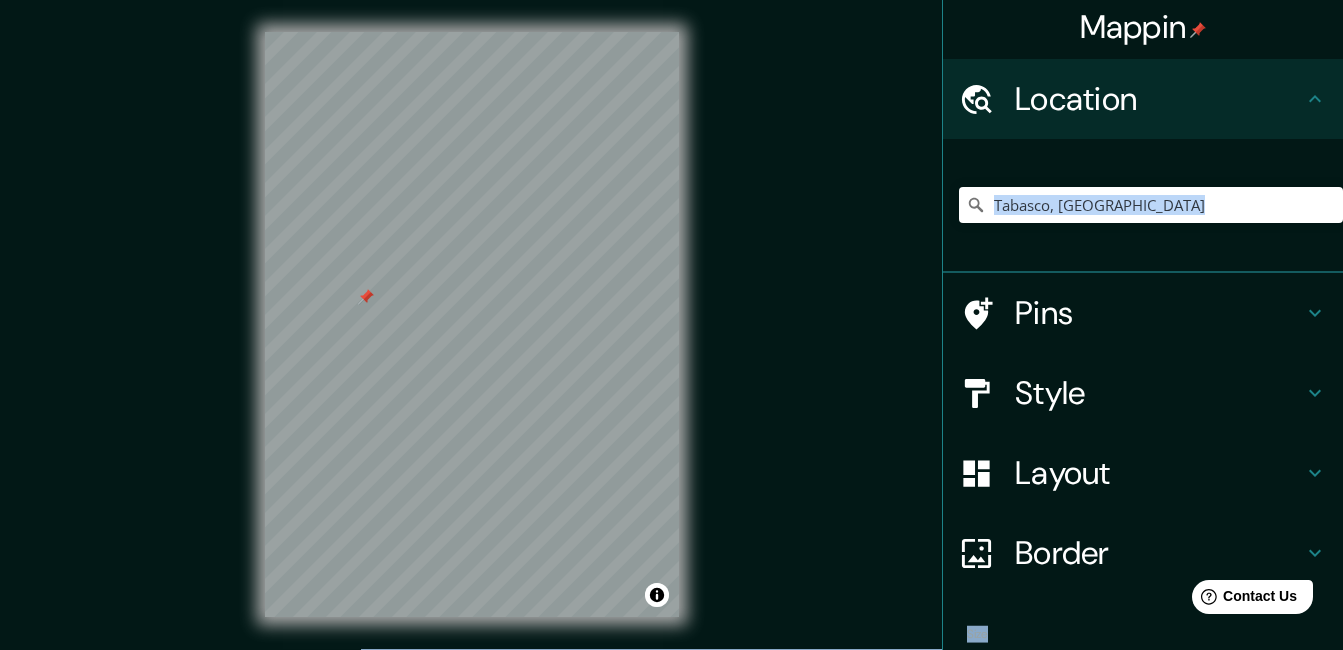 click at bounding box center [366, 297] 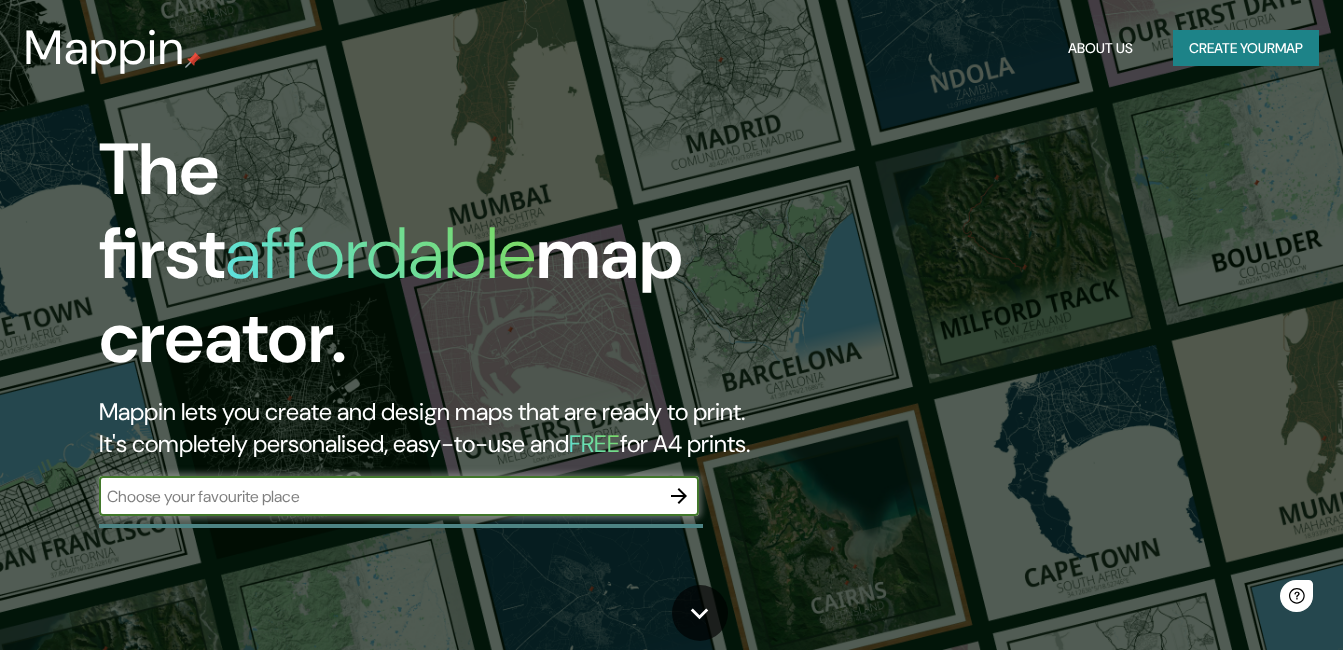 scroll, scrollTop: 0, scrollLeft: 0, axis: both 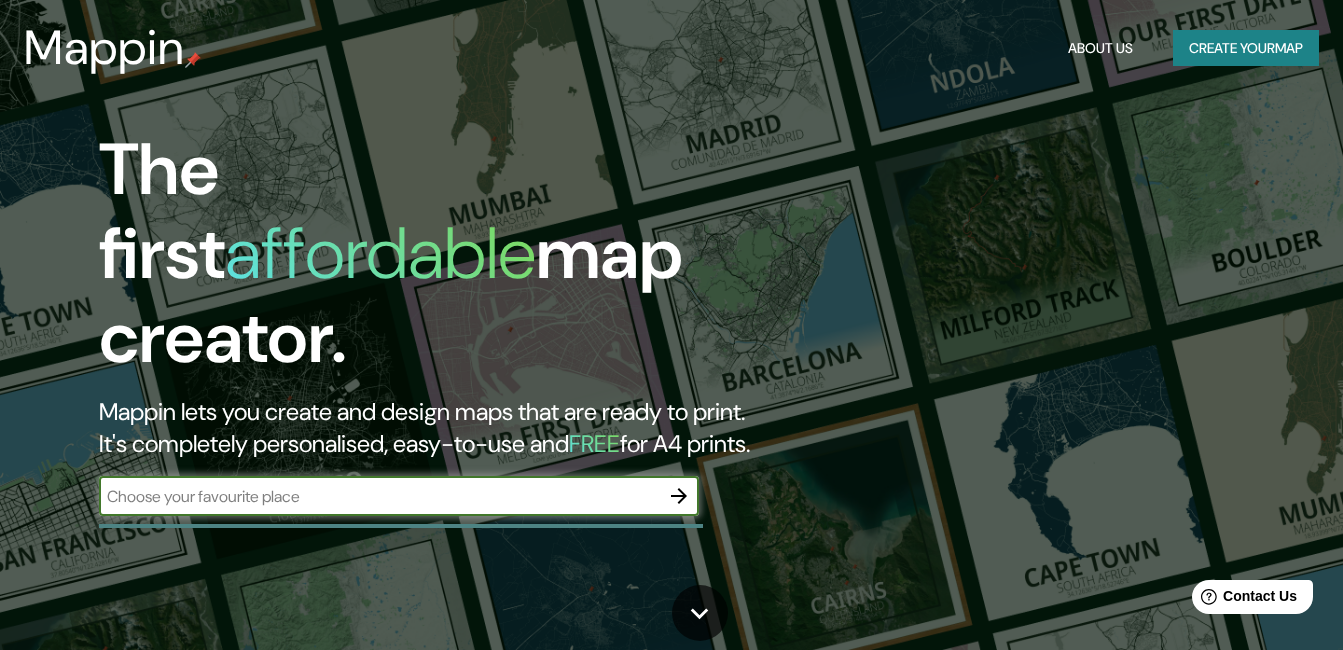click at bounding box center [379, 496] 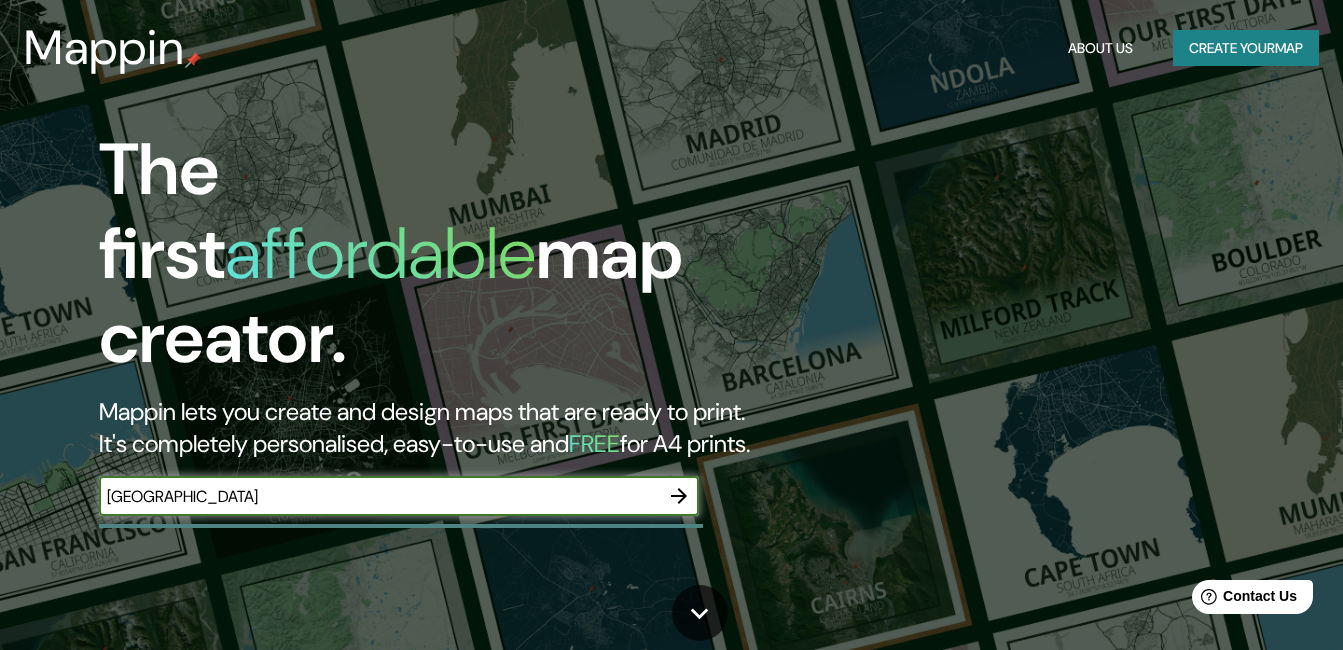 click 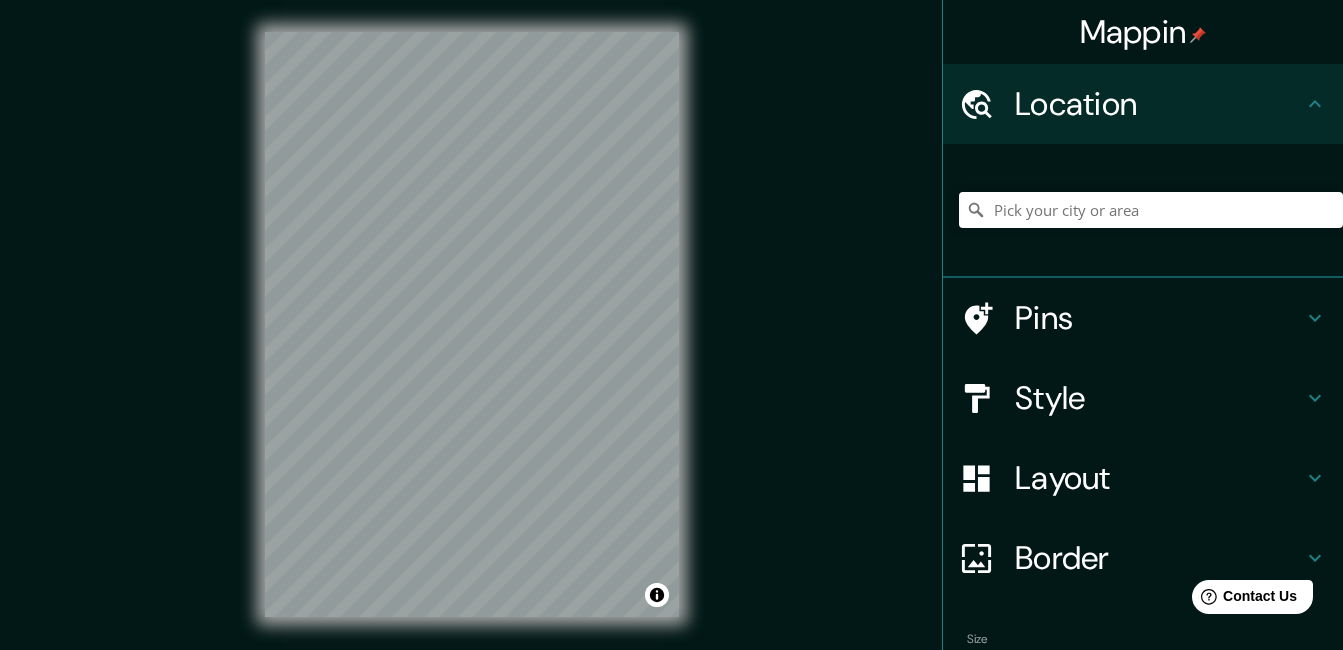 scroll, scrollTop: 115, scrollLeft: 0, axis: vertical 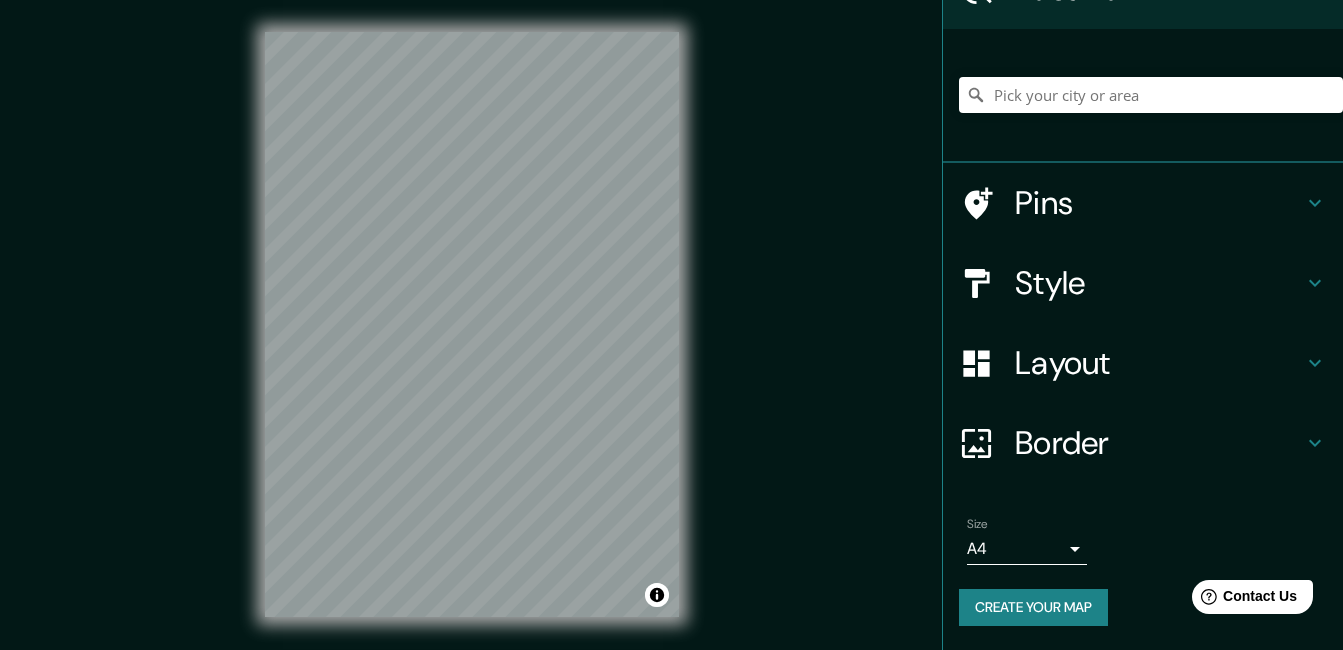 click on "Create your map" at bounding box center (1033, 607) 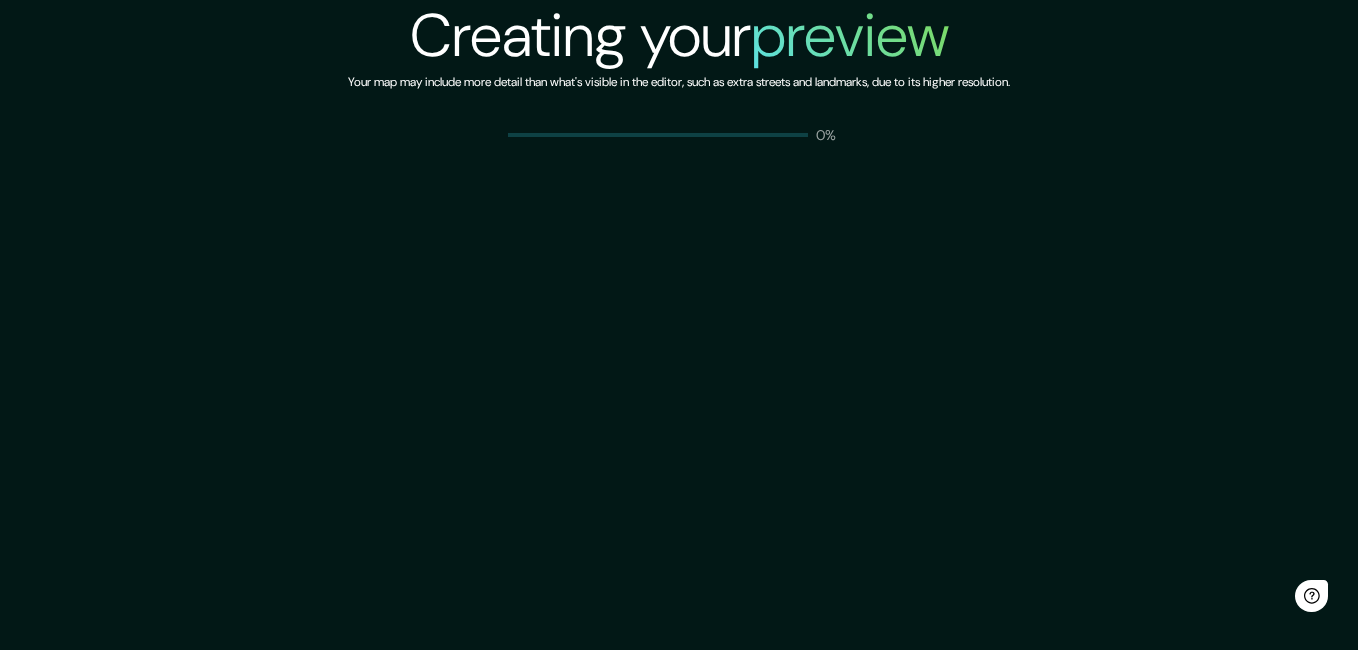 scroll, scrollTop: 0, scrollLeft: 0, axis: both 